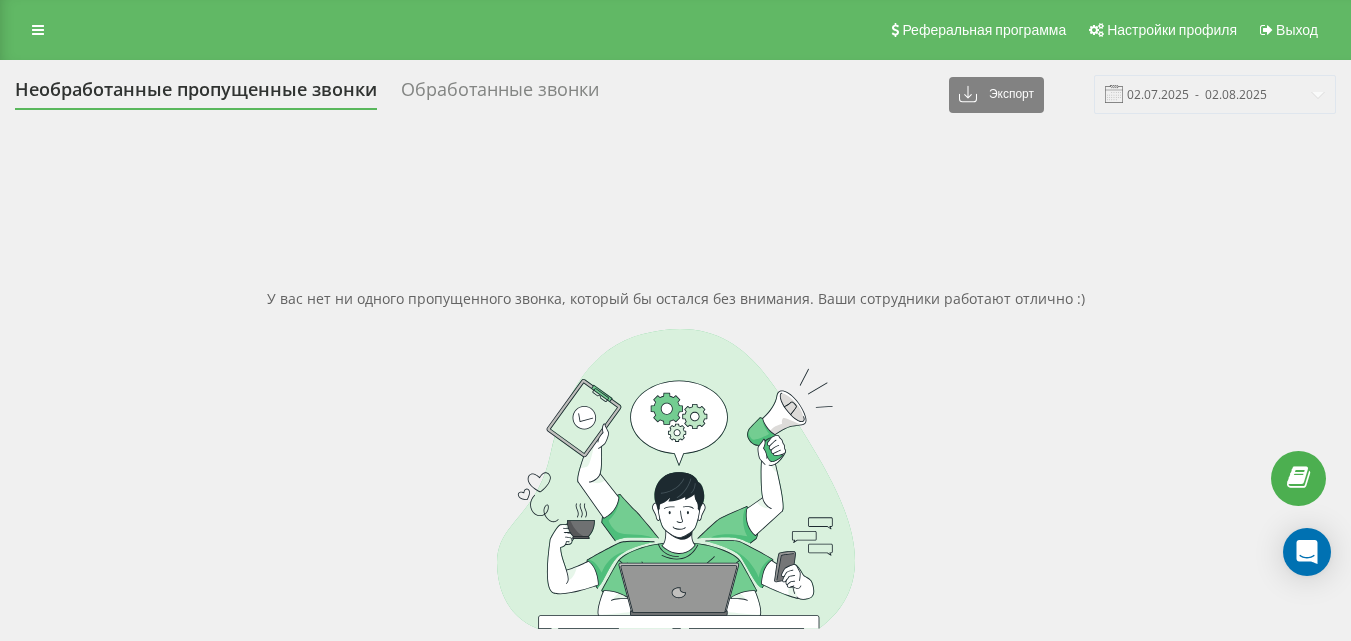 scroll, scrollTop: 0, scrollLeft: 0, axis: both 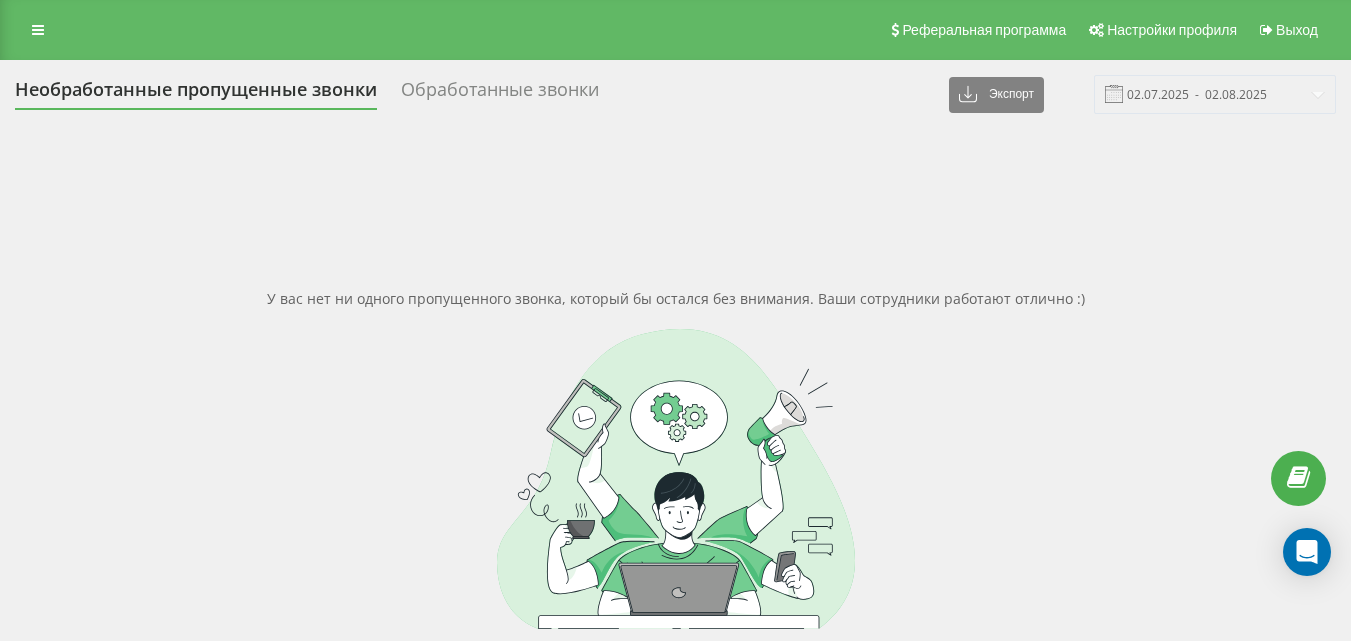 click on "Обработанные звонки" at bounding box center [500, 94] 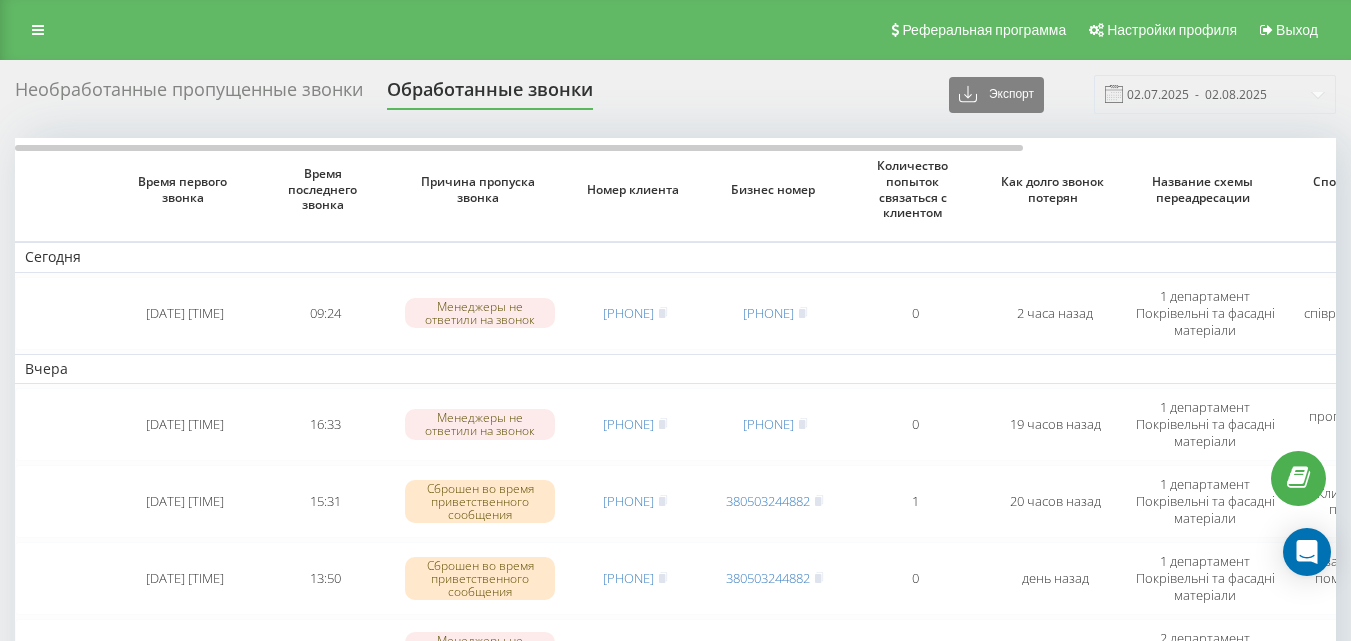 scroll, scrollTop: 0, scrollLeft: 0, axis: both 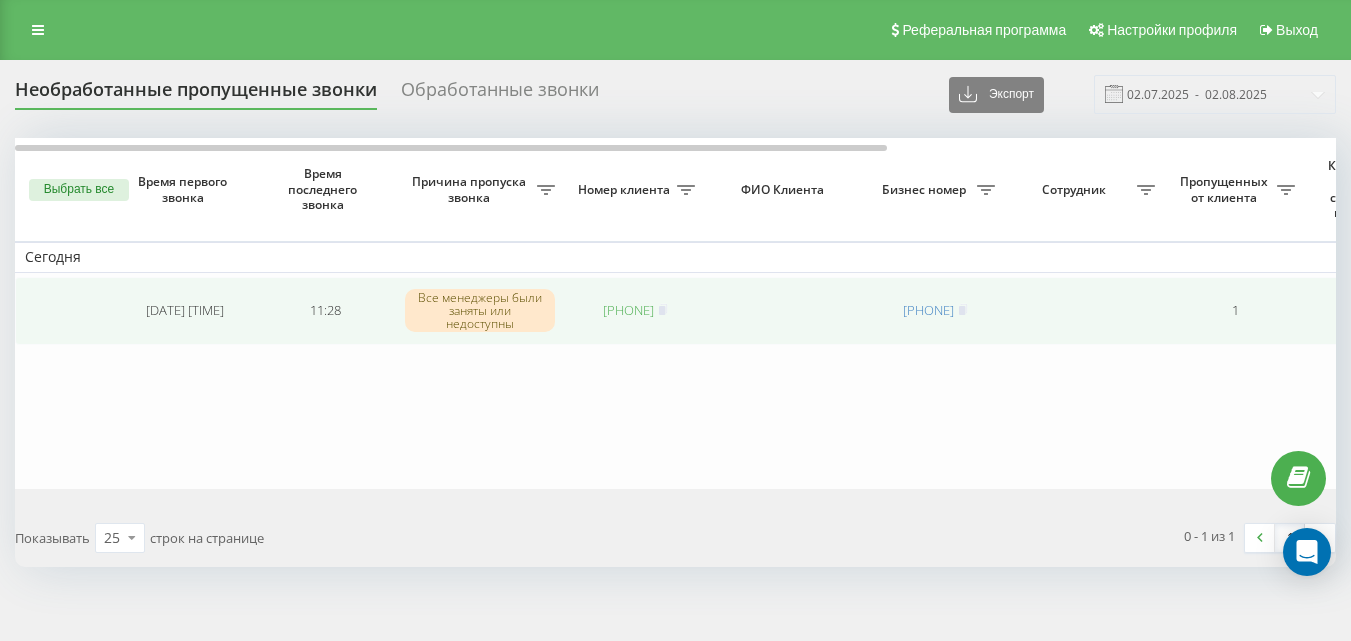 click on "380665700477" at bounding box center (628, 310) 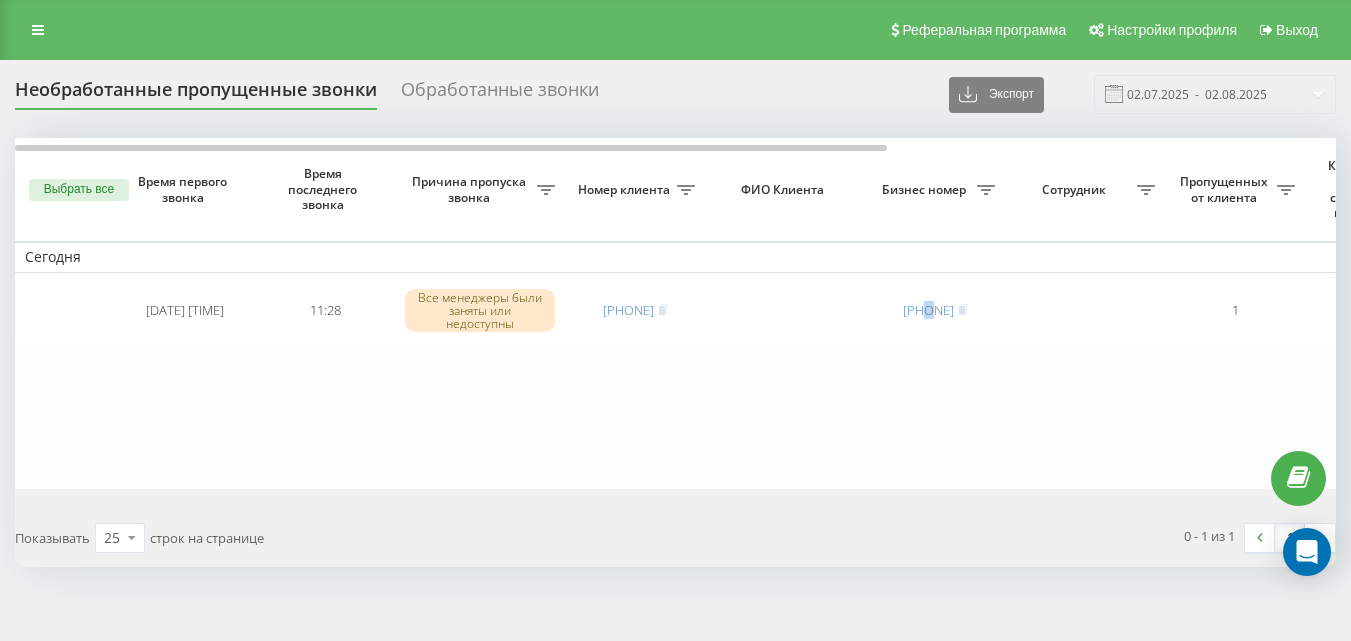 click on "Сегодня 2025-08-02 11:28:23 11:28 Все менеджеры были заняты или недоступны 380665700477 380504812038 1 0 19 минут назад 2 департамент Металоконструкція Обработать Не удалось связаться Связался с клиентом с помощью другого канала Клиент перезвонил сам с другого номера Другой вариант" at bounding box center [1015, 313] 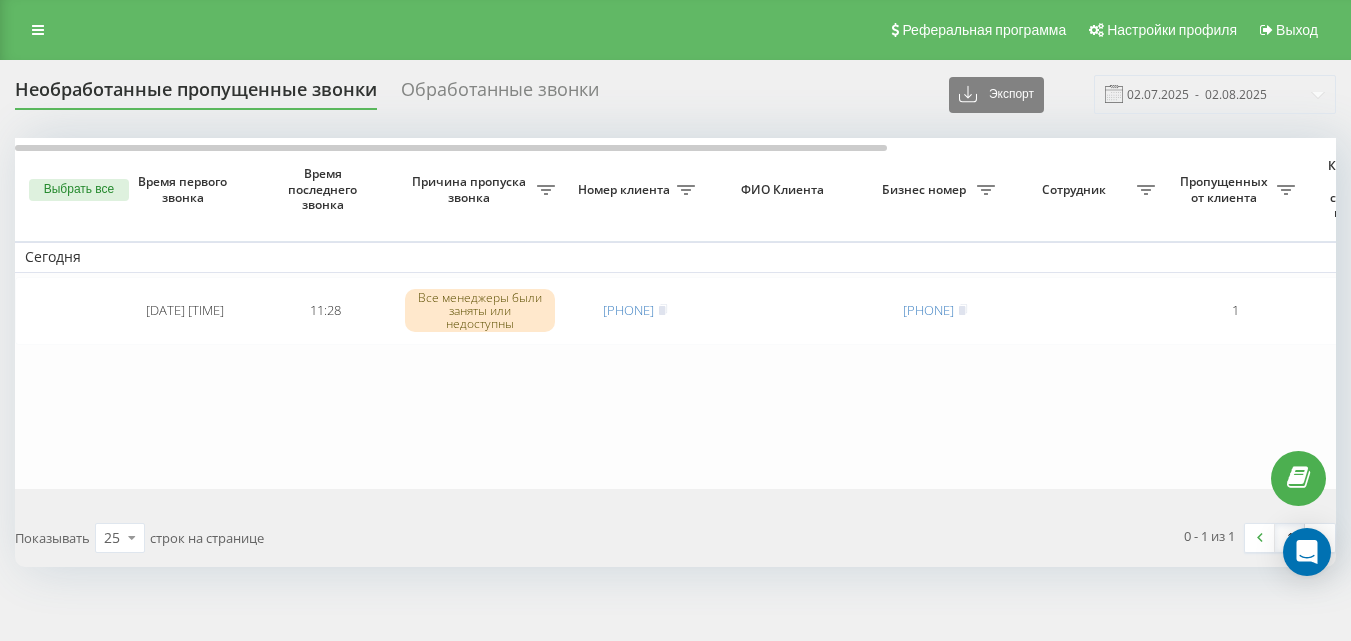 click on "Обработанные звонки" at bounding box center [500, 94] 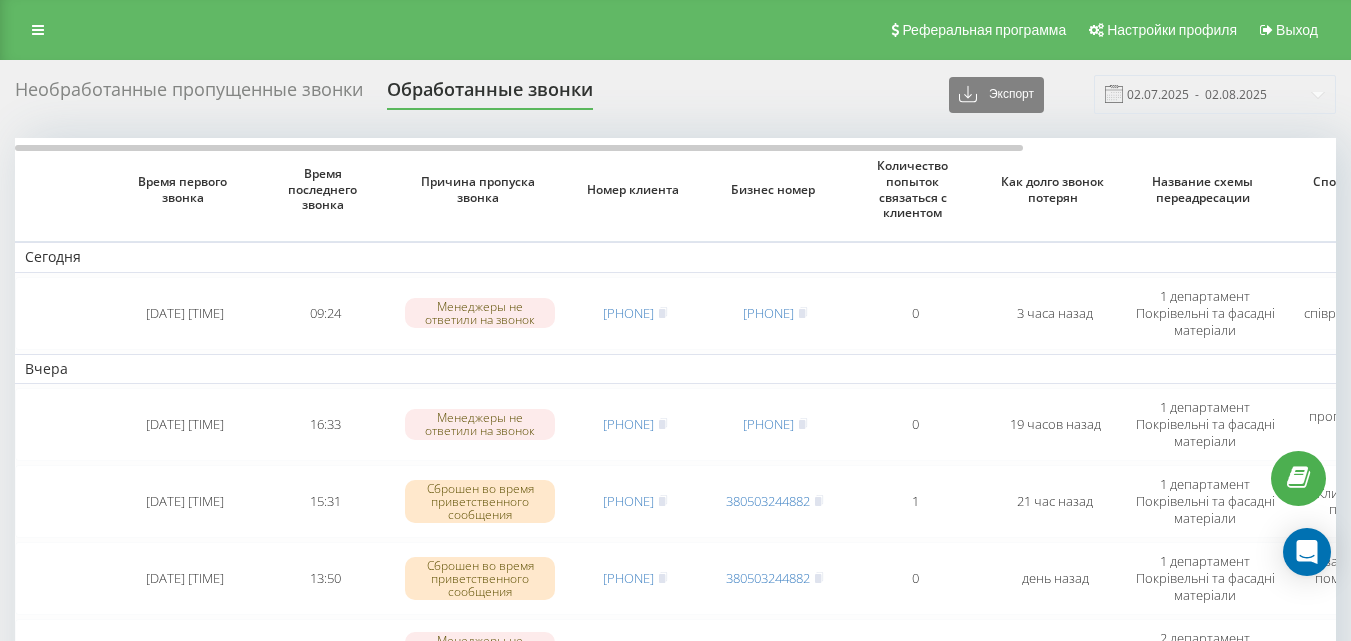 scroll, scrollTop: 0, scrollLeft: 0, axis: both 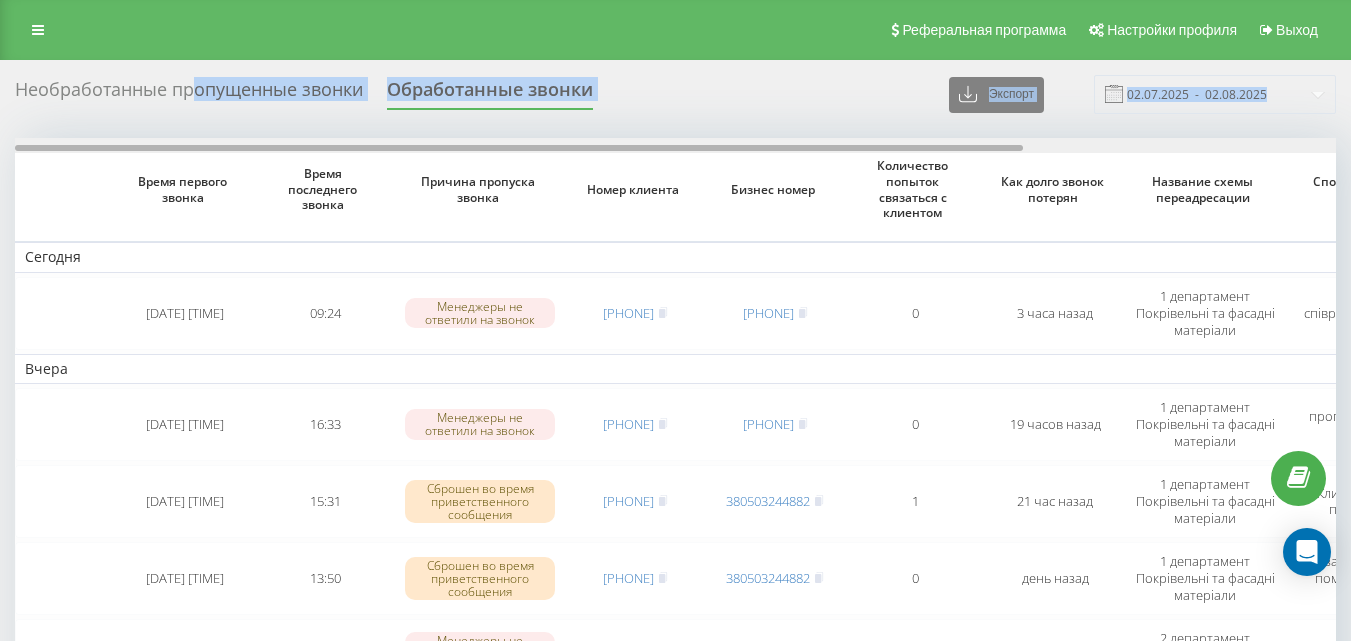 drag, startPoint x: 204, startPoint y: 111, endPoint x: 223, endPoint y: 144, distance: 38.078865 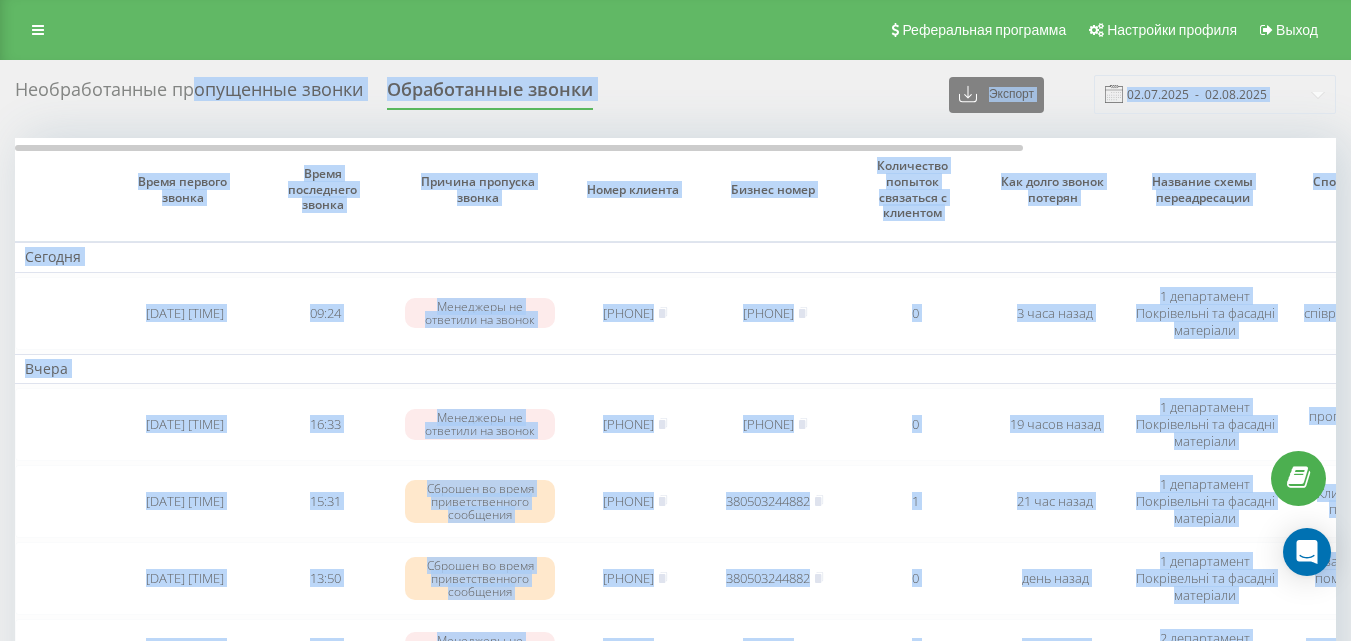 click on "Необработанные пропущенные звонки" at bounding box center (189, 94) 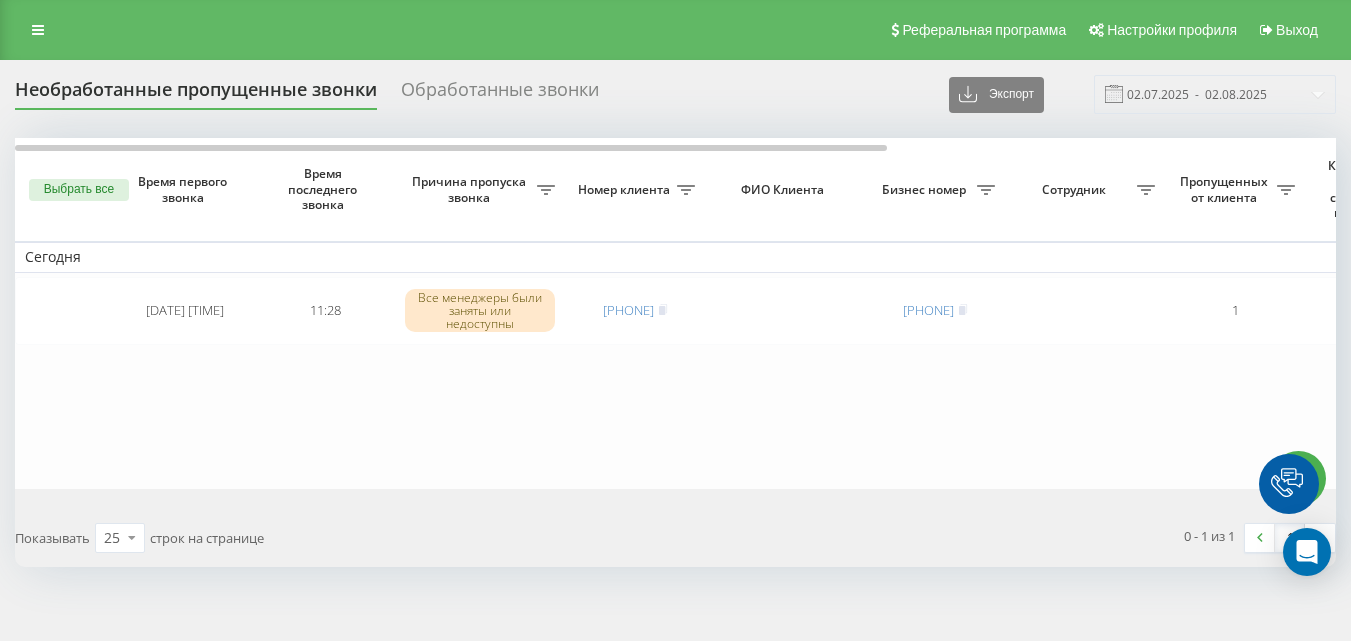 scroll, scrollTop: 0, scrollLeft: 0, axis: both 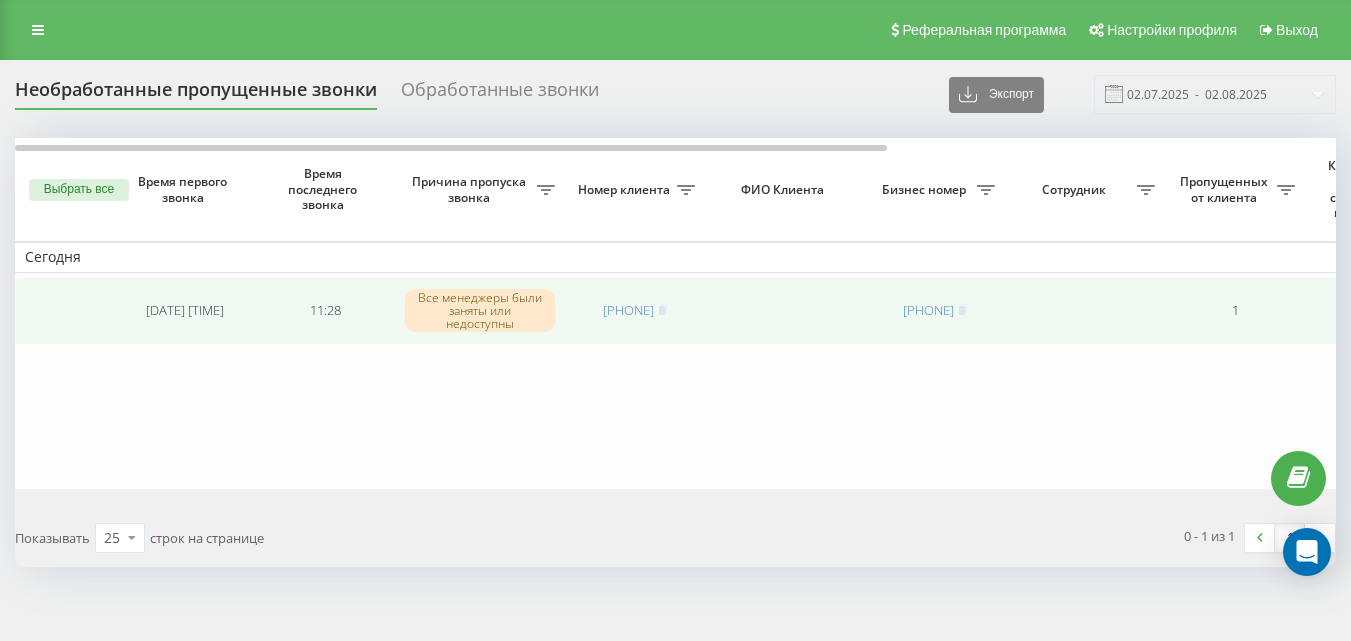 click on "0" at bounding box center [1375, 311] 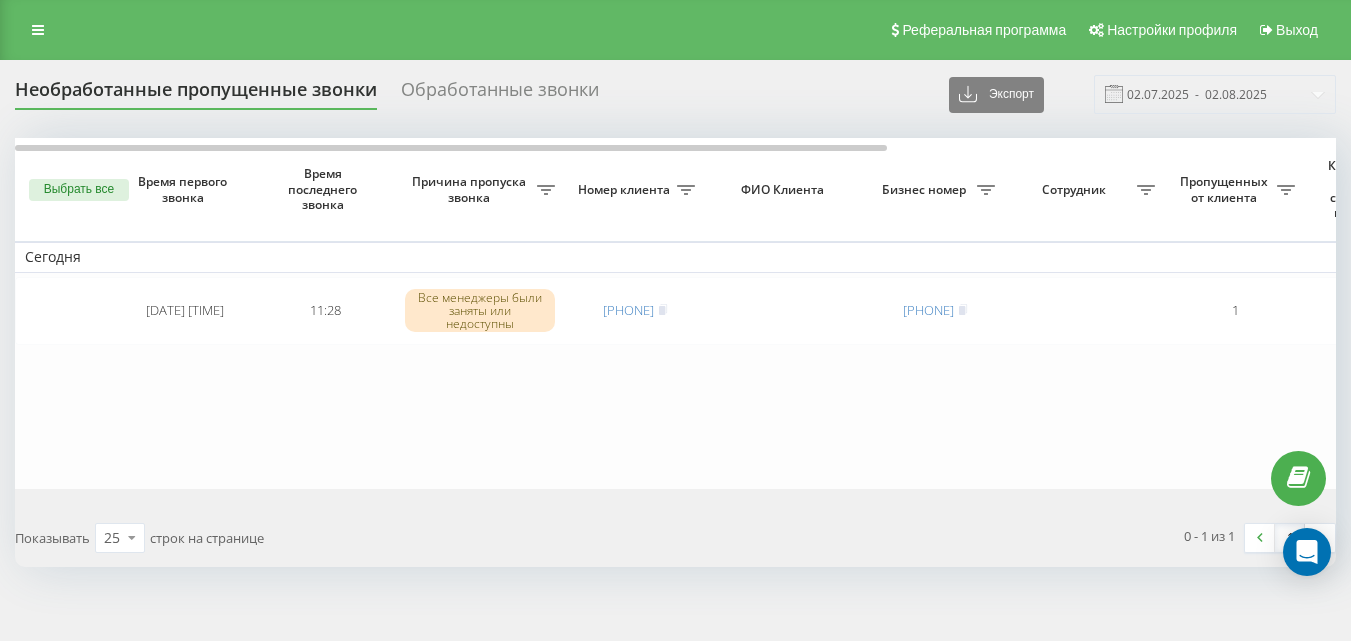 scroll, scrollTop: 21, scrollLeft: 0, axis: vertical 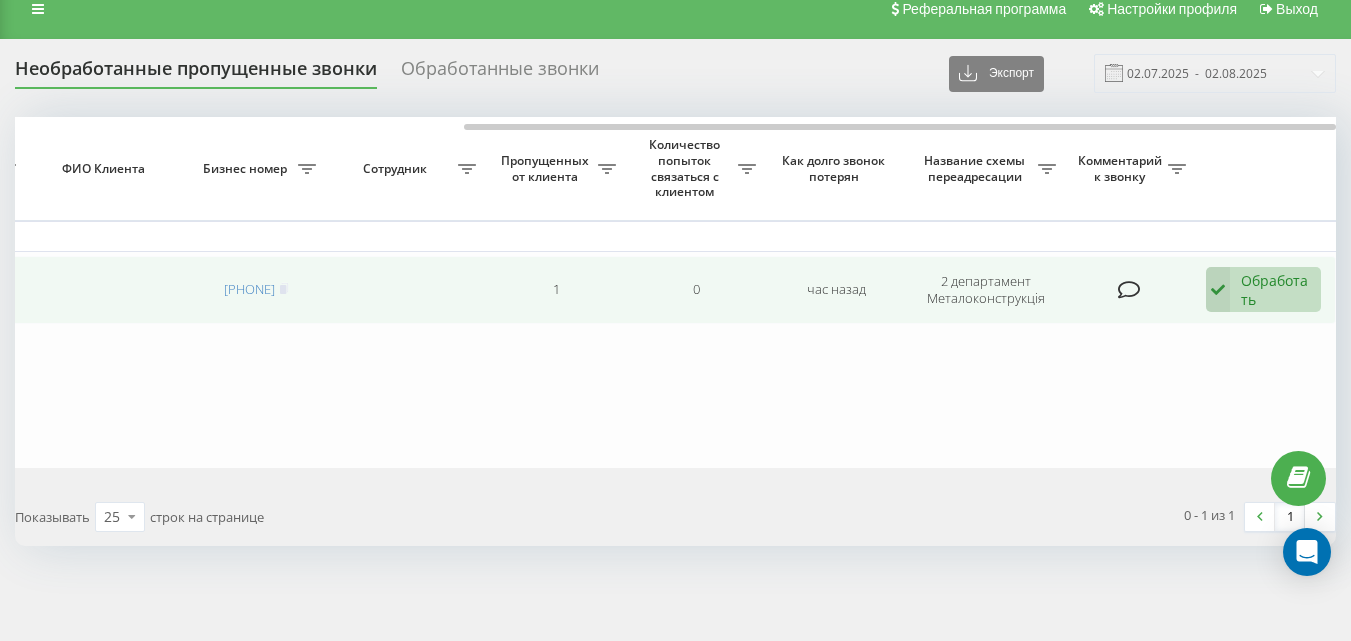 click on "Обработать Не удалось связаться Связался с клиентом с помощью другого канала Клиент перезвонил сам с другого номера Другой вариант" at bounding box center (1263, 290) 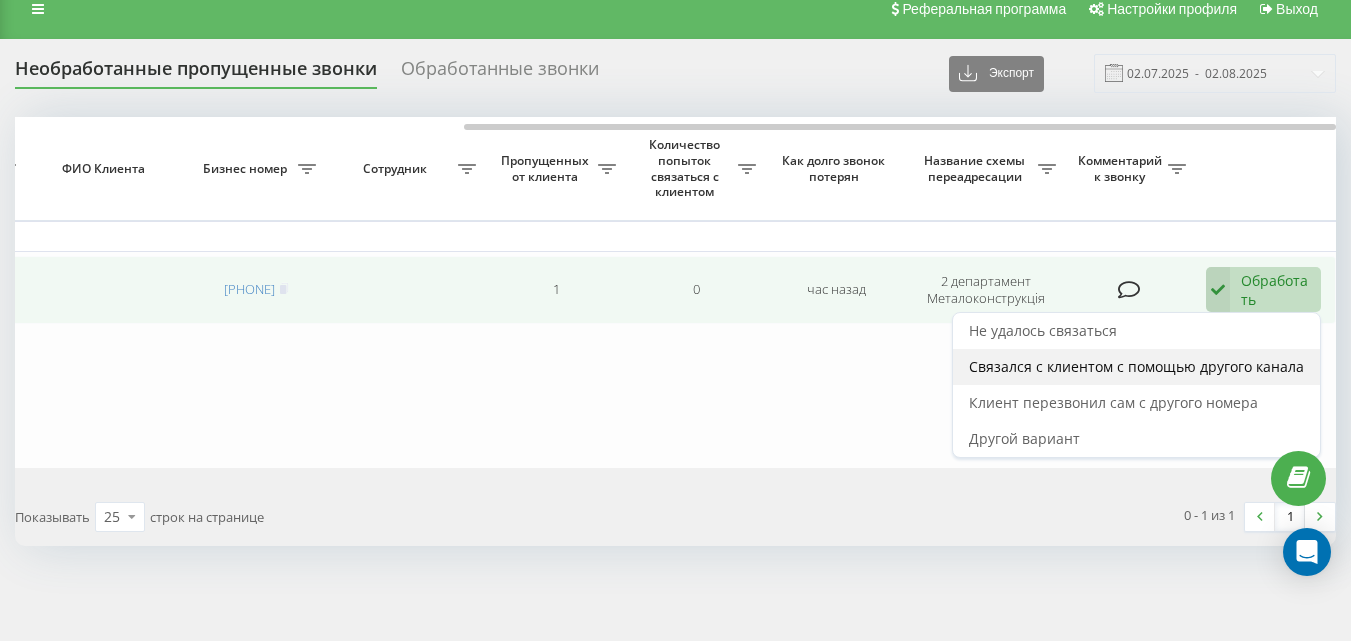 click on "Связался с клиентом с помощью другого канала" at bounding box center (1136, 366) 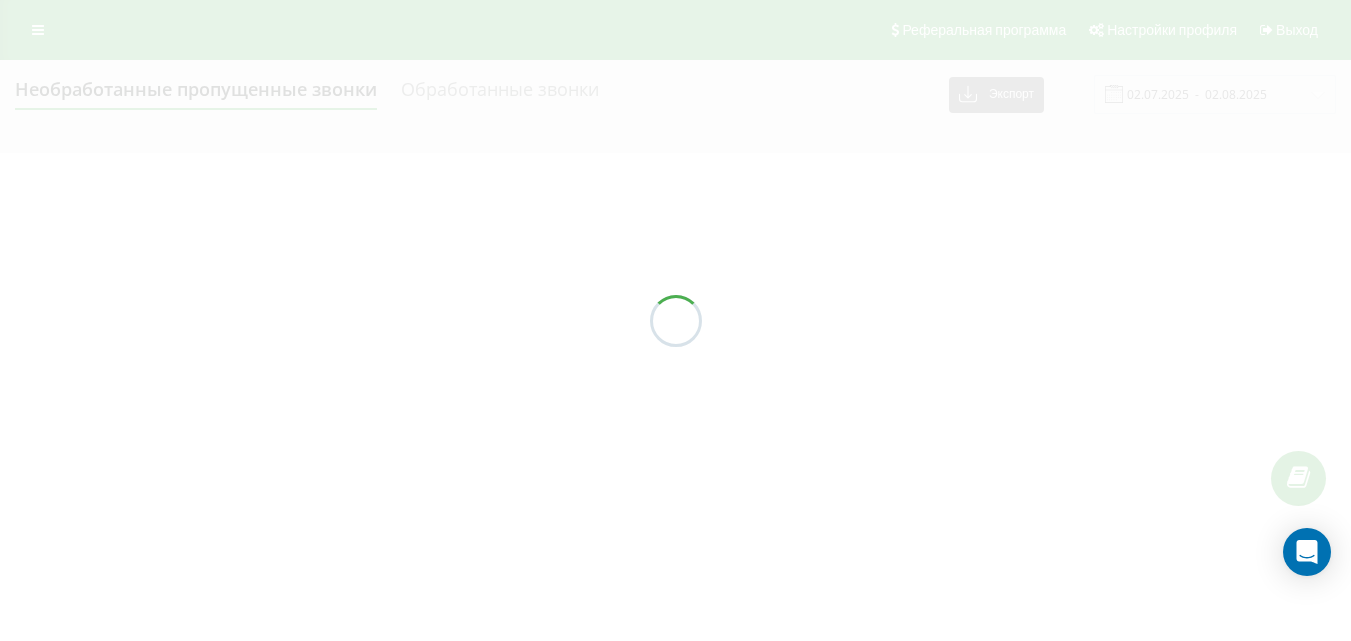 scroll, scrollTop: 0, scrollLeft: 0, axis: both 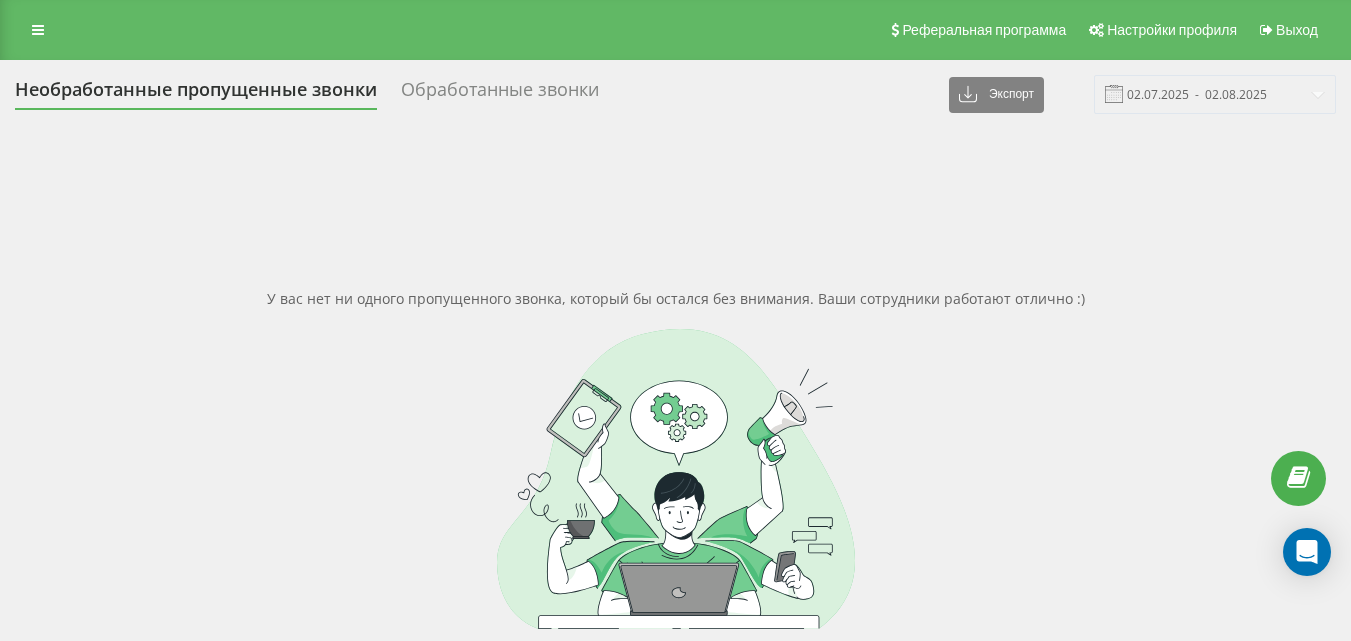 click on "Обработанные звонки" at bounding box center (500, 94) 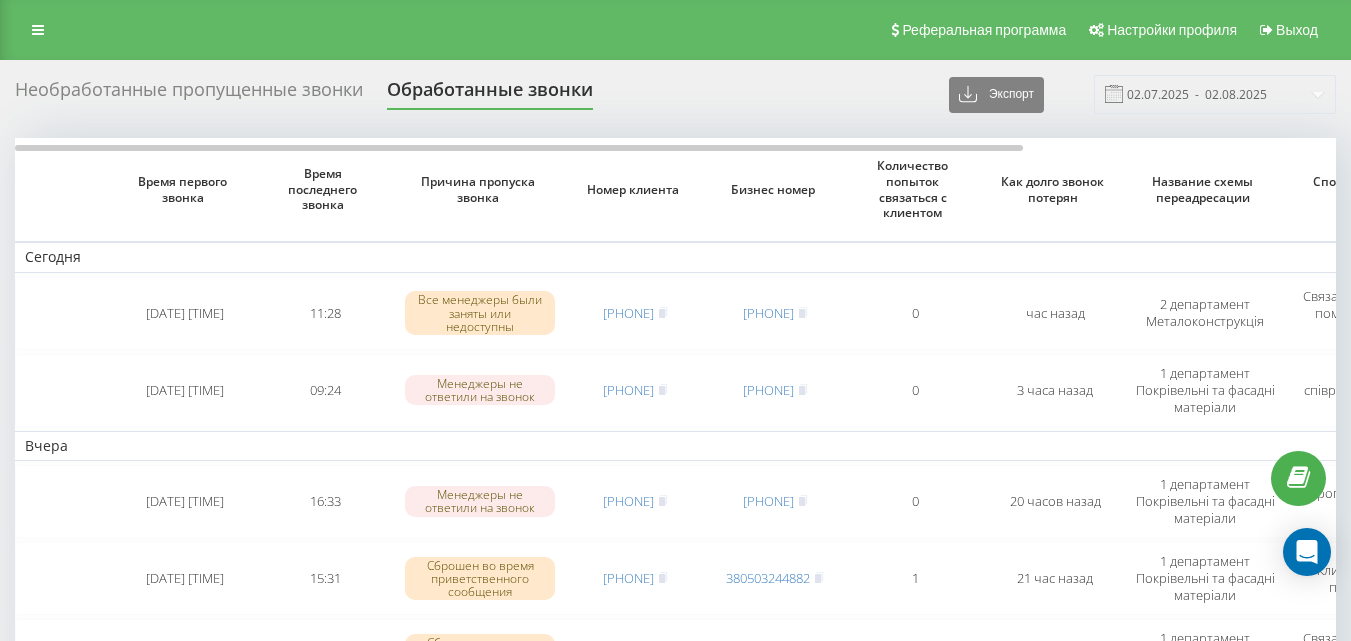 scroll, scrollTop: 0, scrollLeft: 0, axis: both 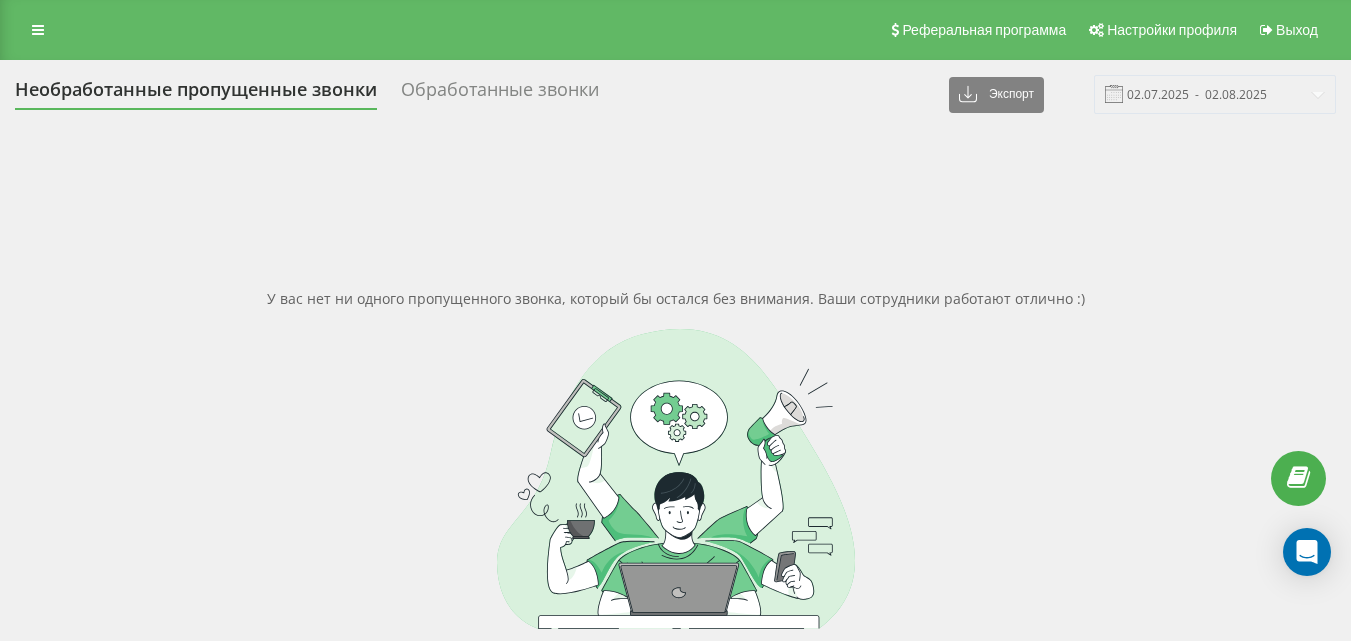 click on "Обработанные звонки" at bounding box center (500, 94) 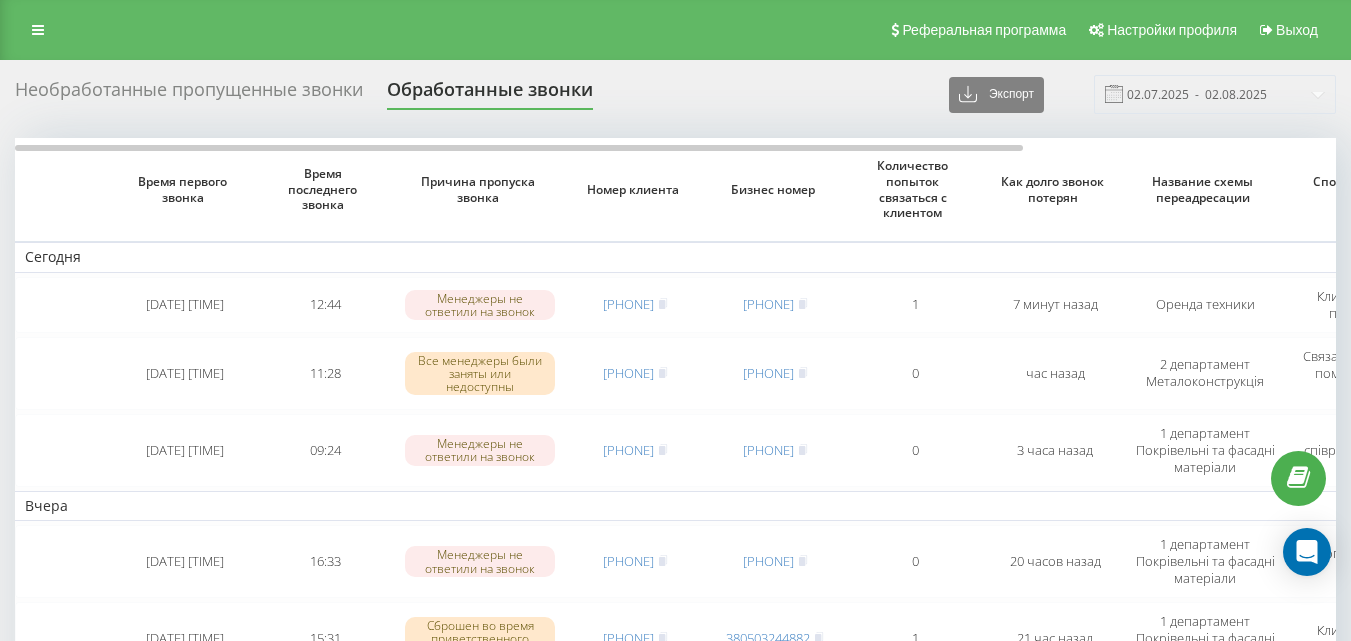 scroll, scrollTop: 0, scrollLeft: 0, axis: both 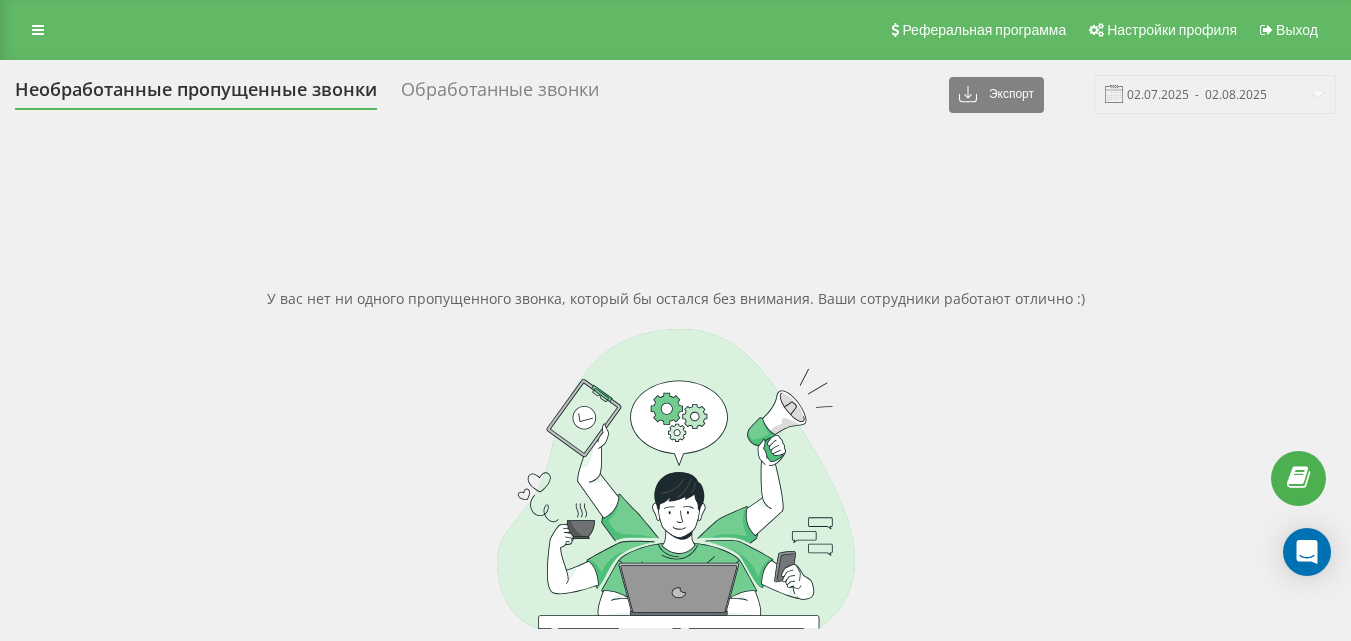 drag, startPoint x: 646, startPoint y: 71, endPoint x: 621, endPoint y: 84, distance: 28.178005 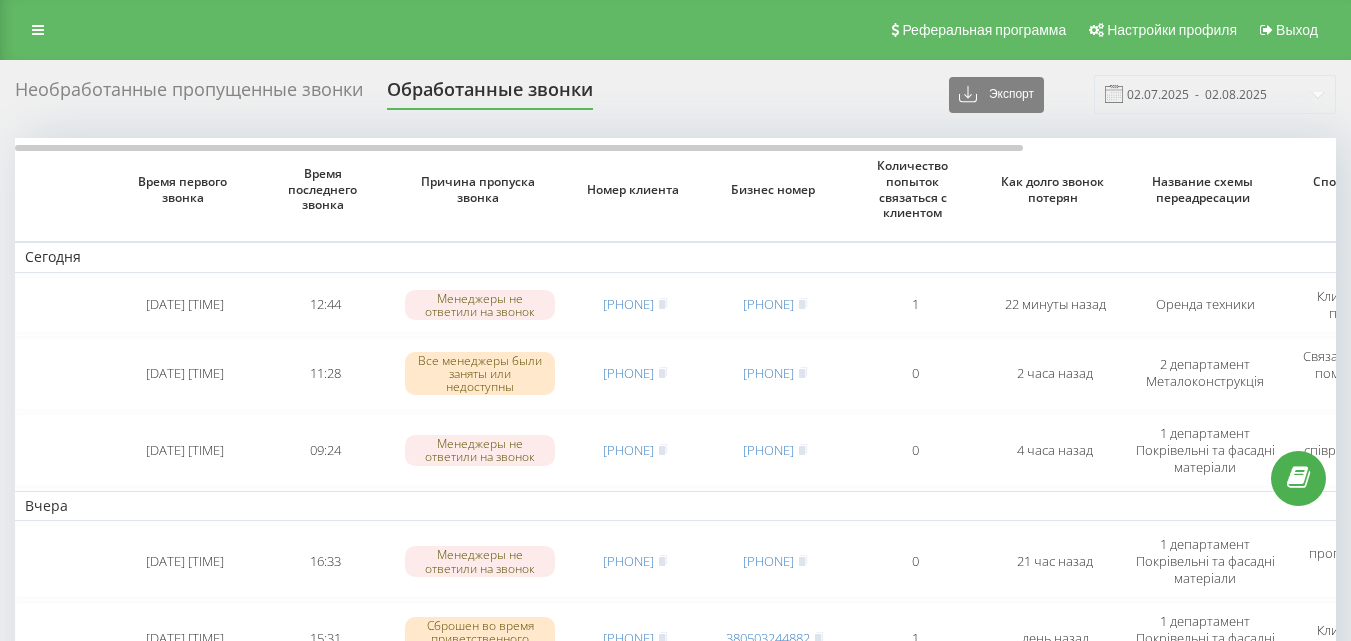 scroll, scrollTop: 0, scrollLeft: 0, axis: both 